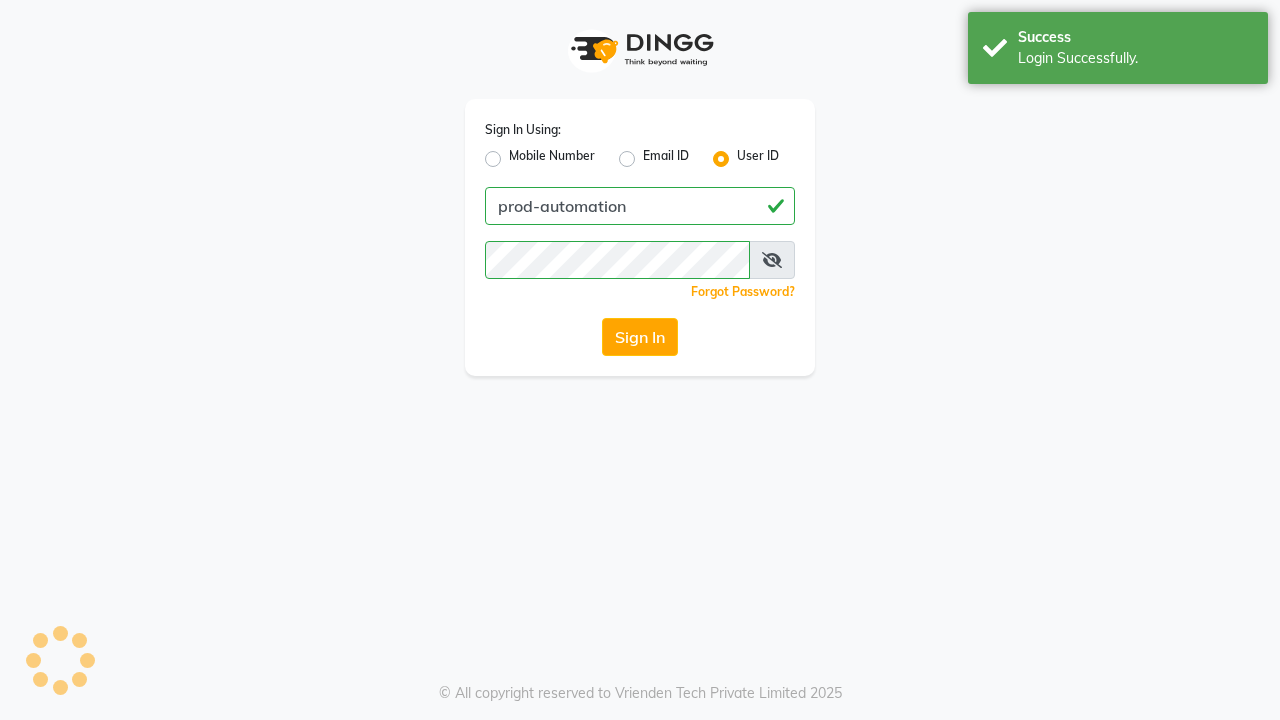 scroll, scrollTop: 0, scrollLeft: 0, axis: both 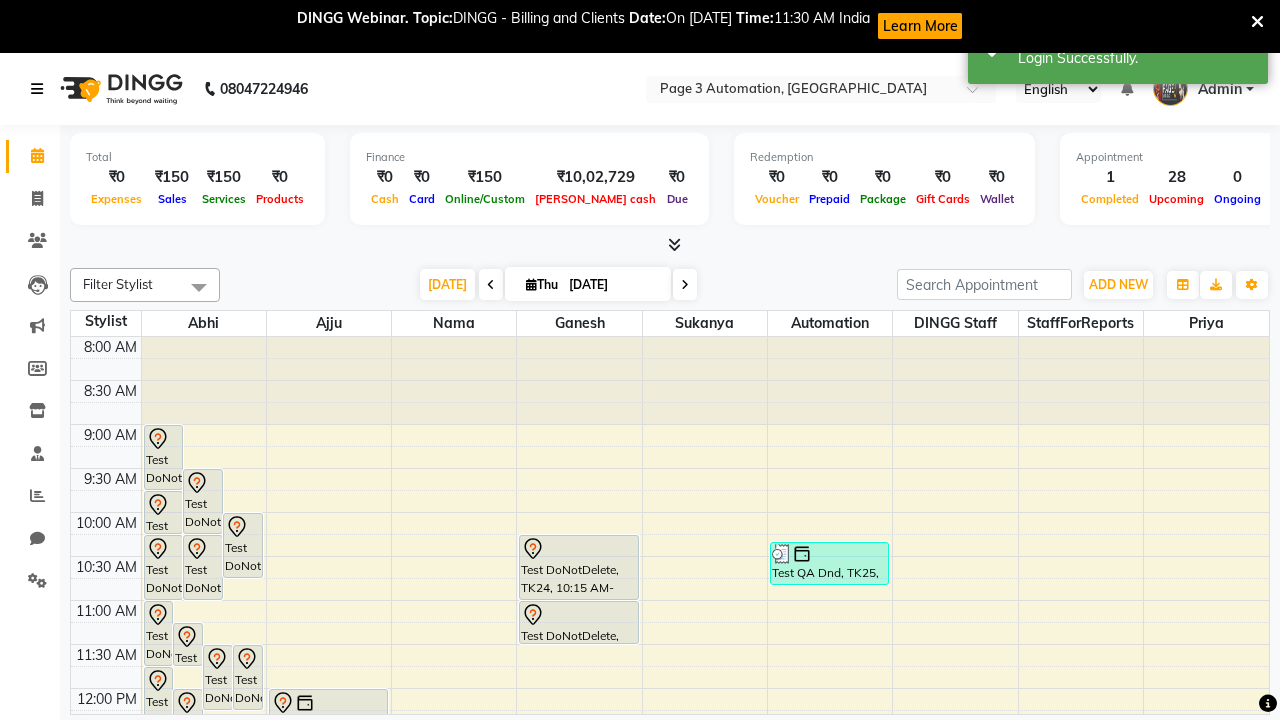click at bounding box center [37, 89] 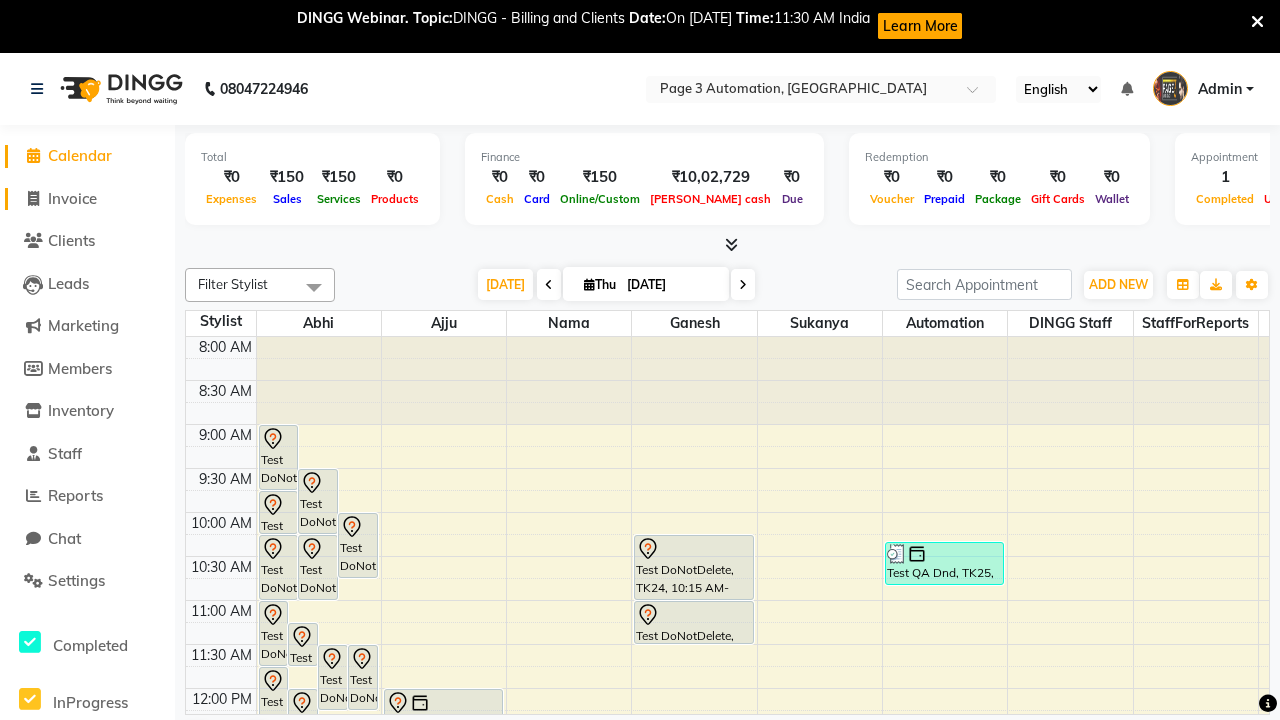 click on "Invoice" 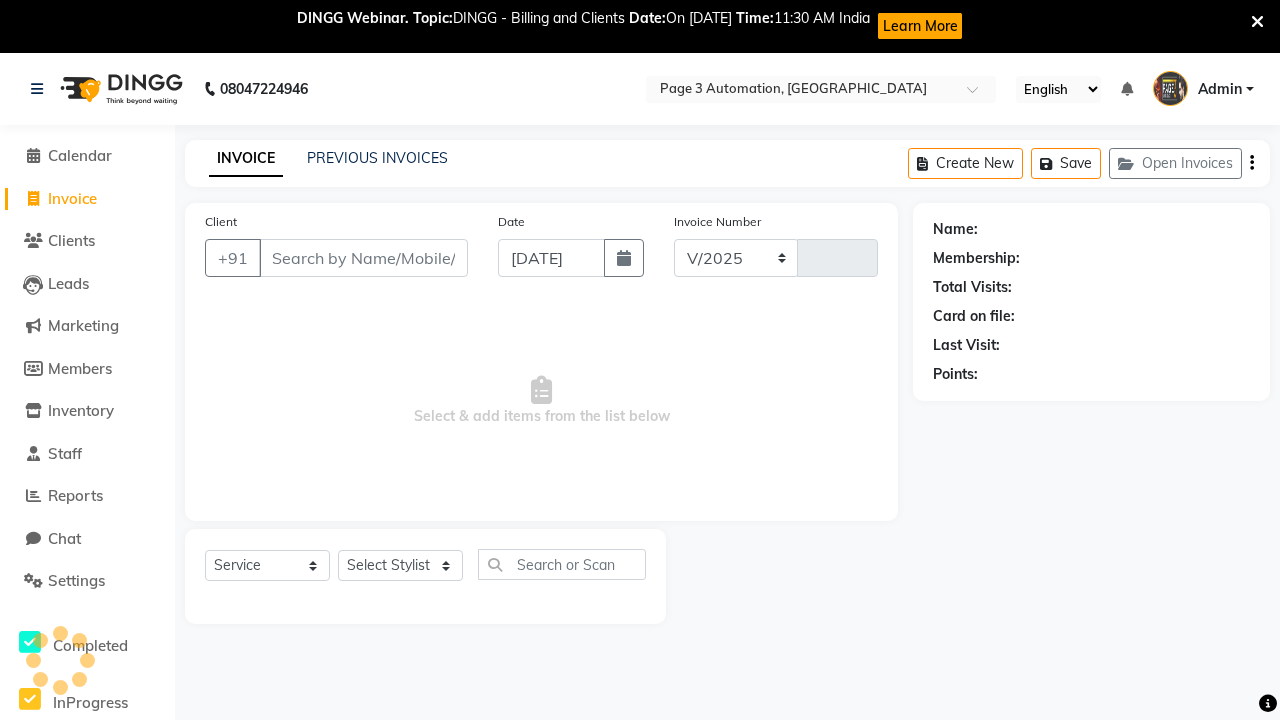 select on "2774" 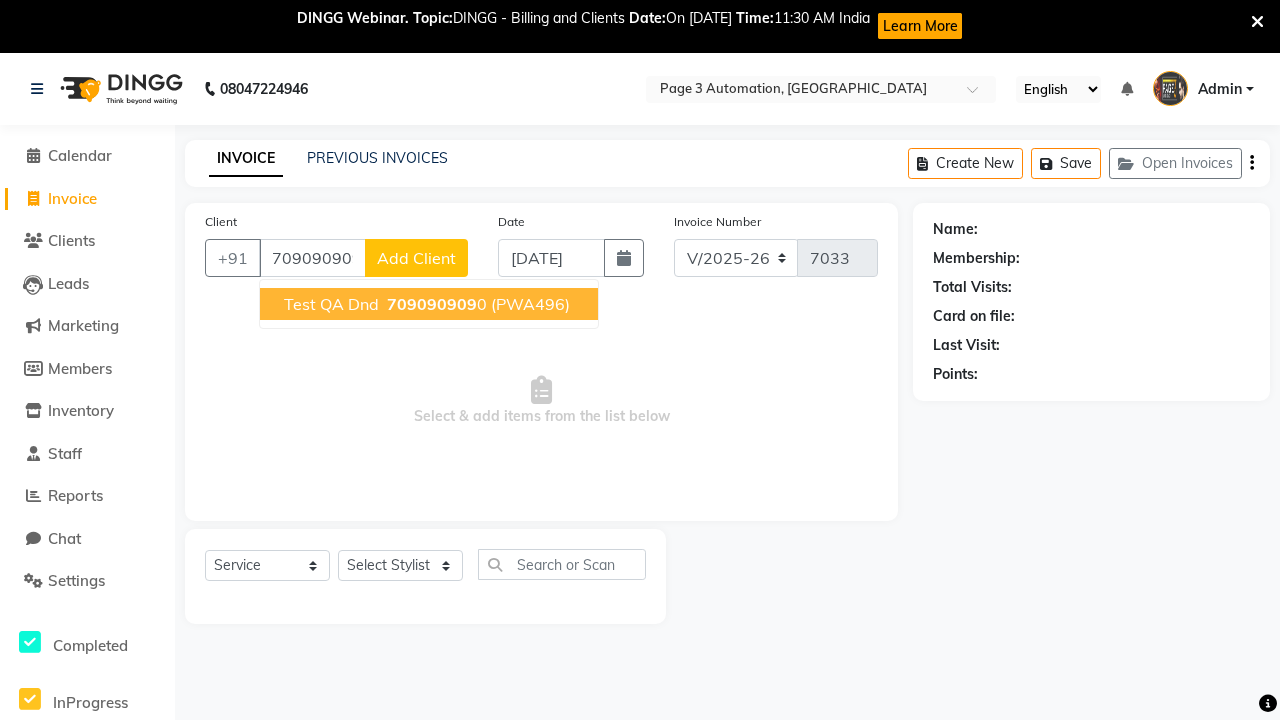 click on "709090909" at bounding box center [432, 304] 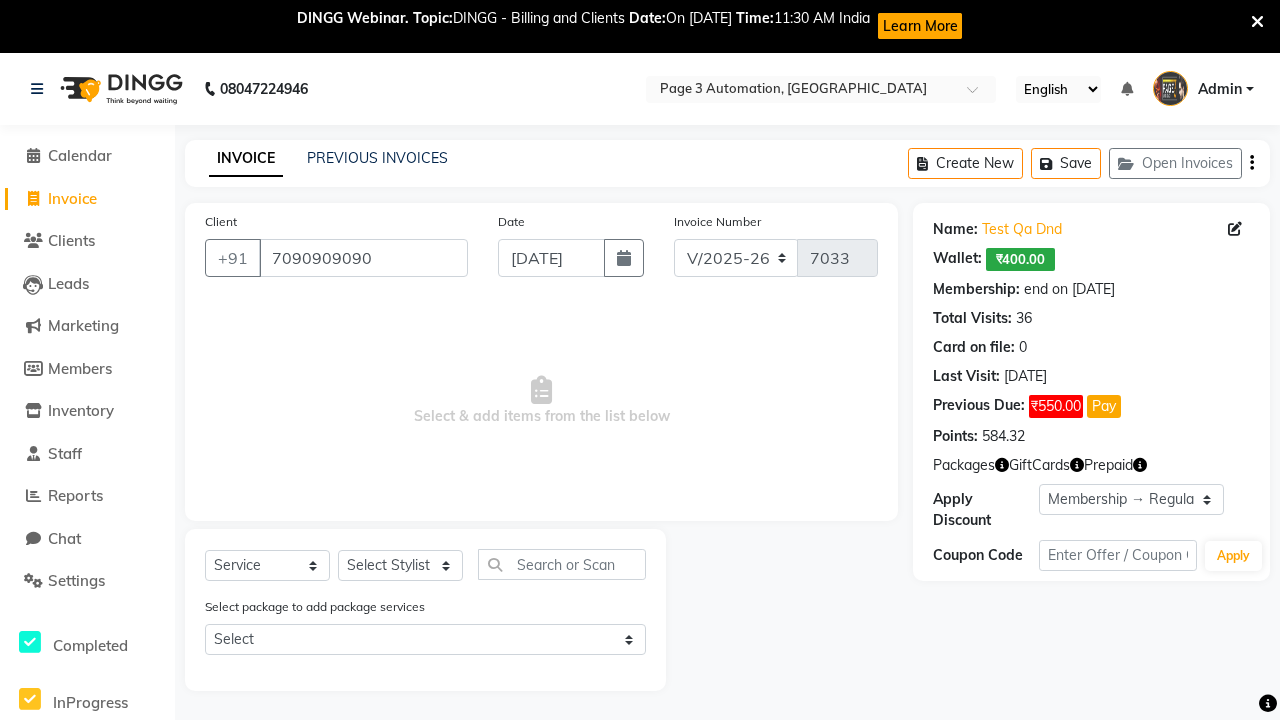 select on "0:" 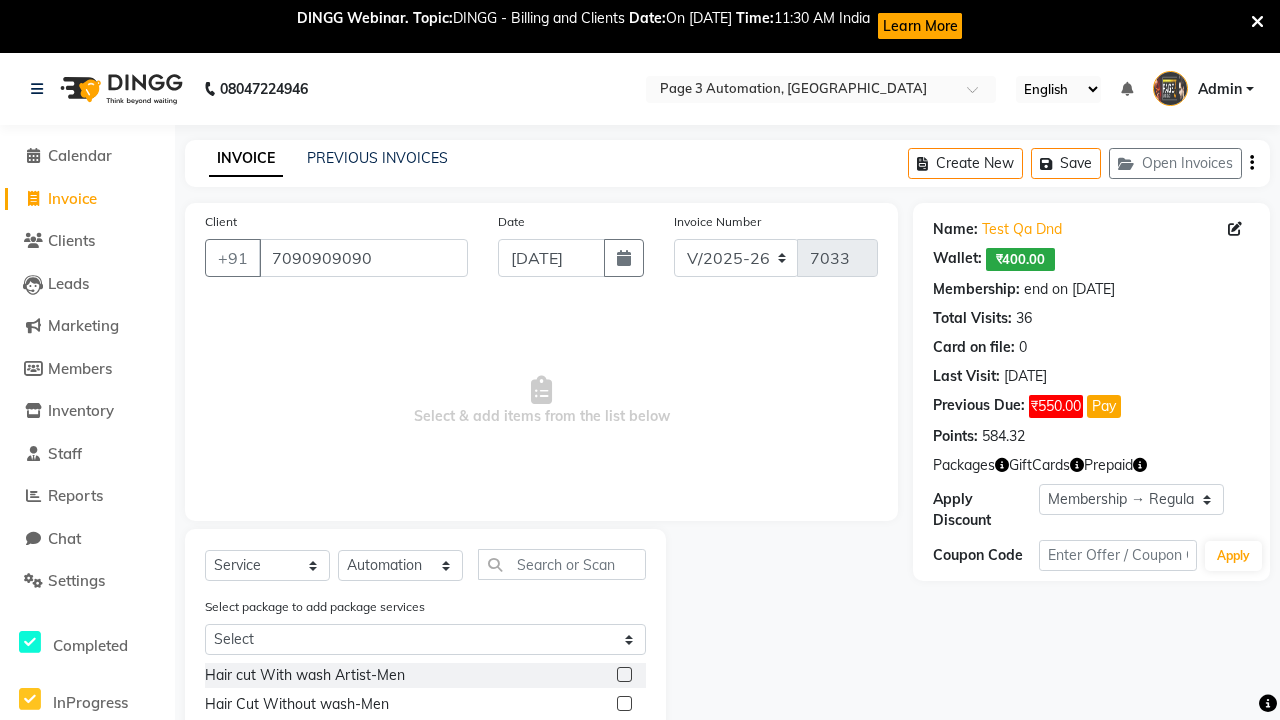 click 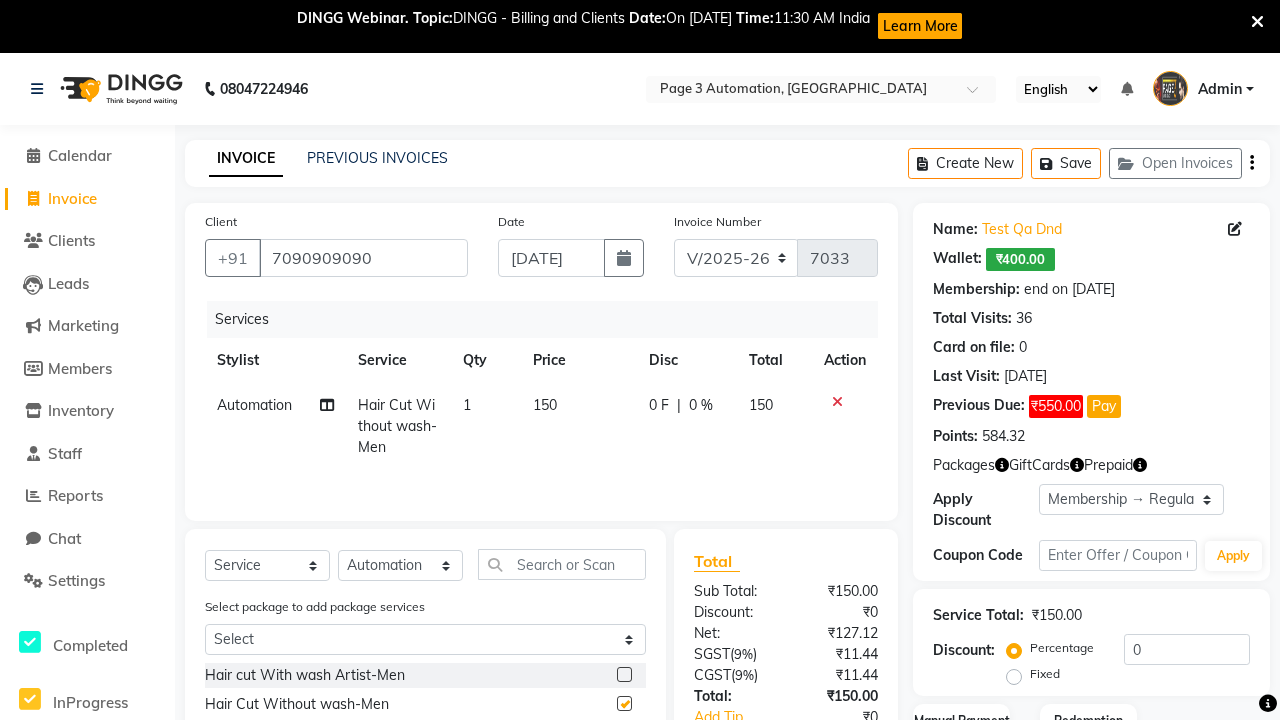 checkbox on "false" 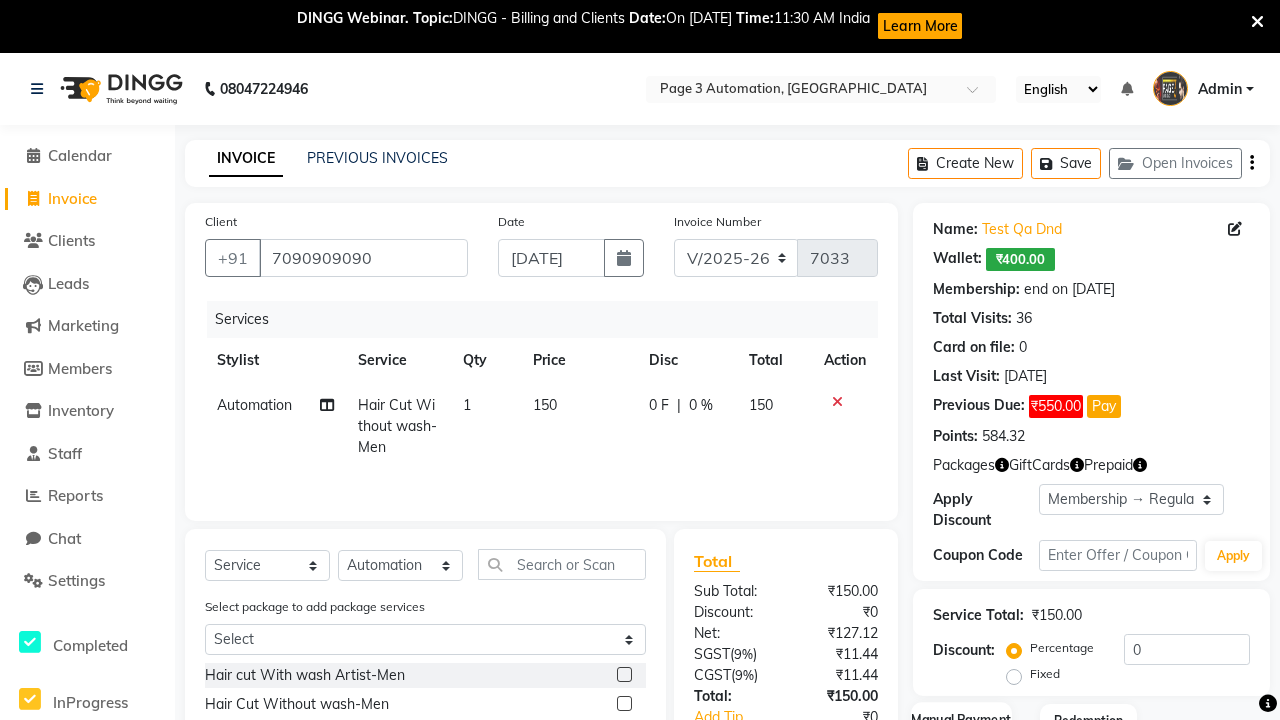 click 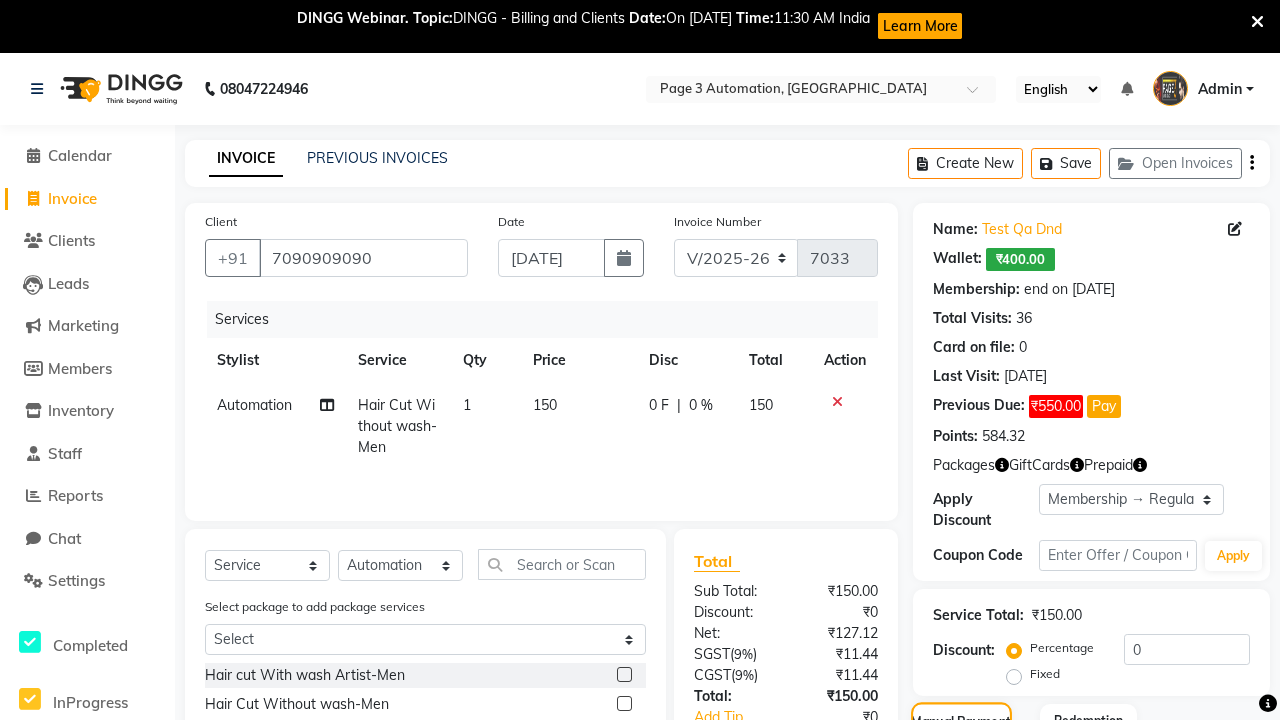 scroll, scrollTop: 201, scrollLeft: 0, axis: vertical 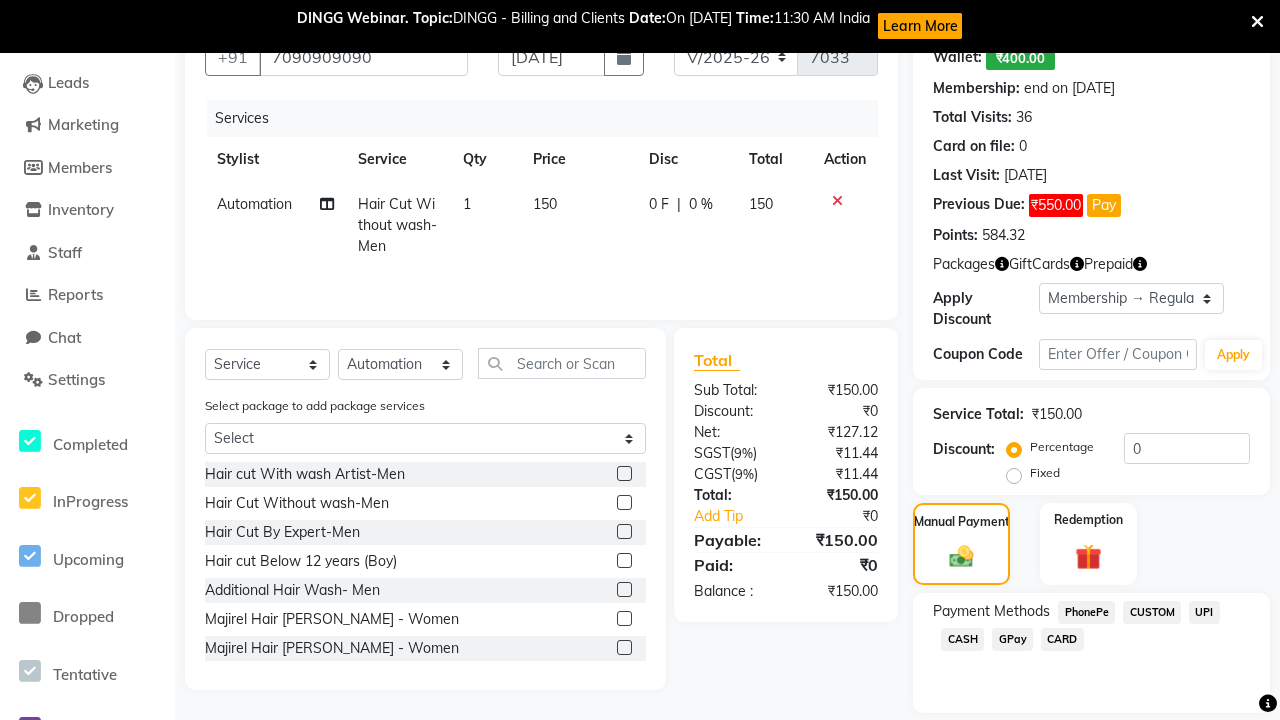 click on "PhonePe" 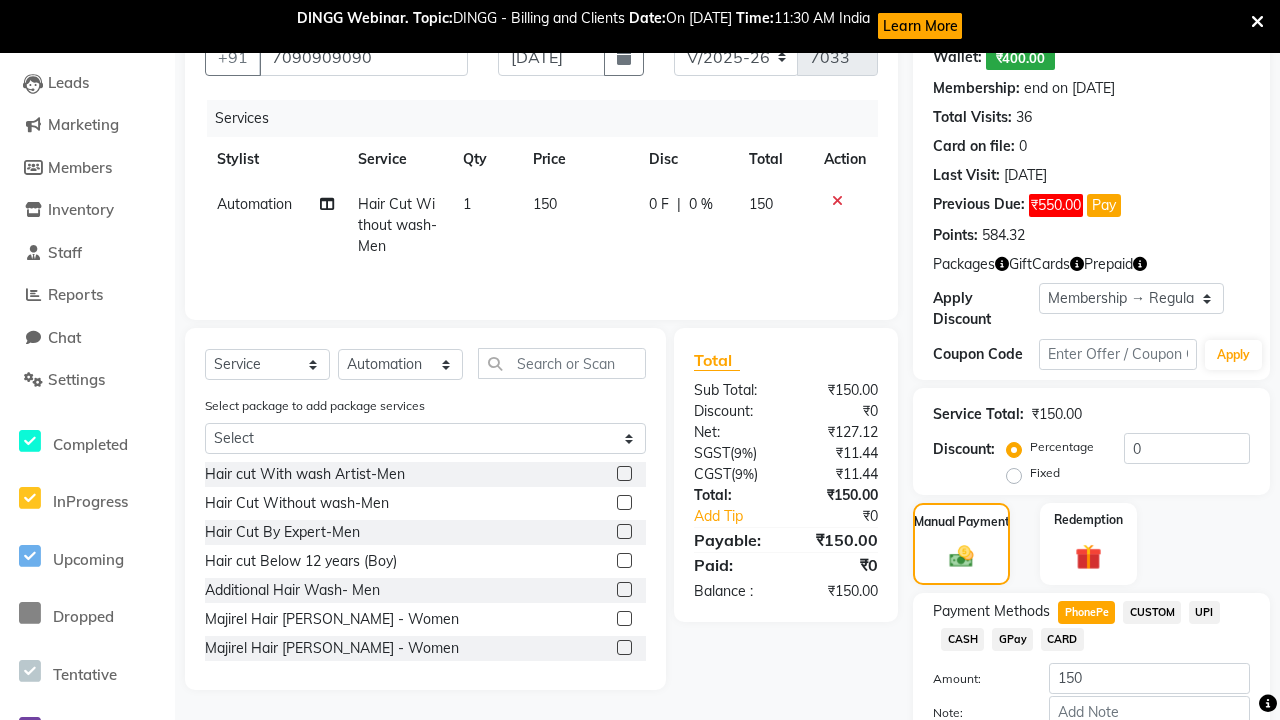 scroll, scrollTop: 321, scrollLeft: 0, axis: vertical 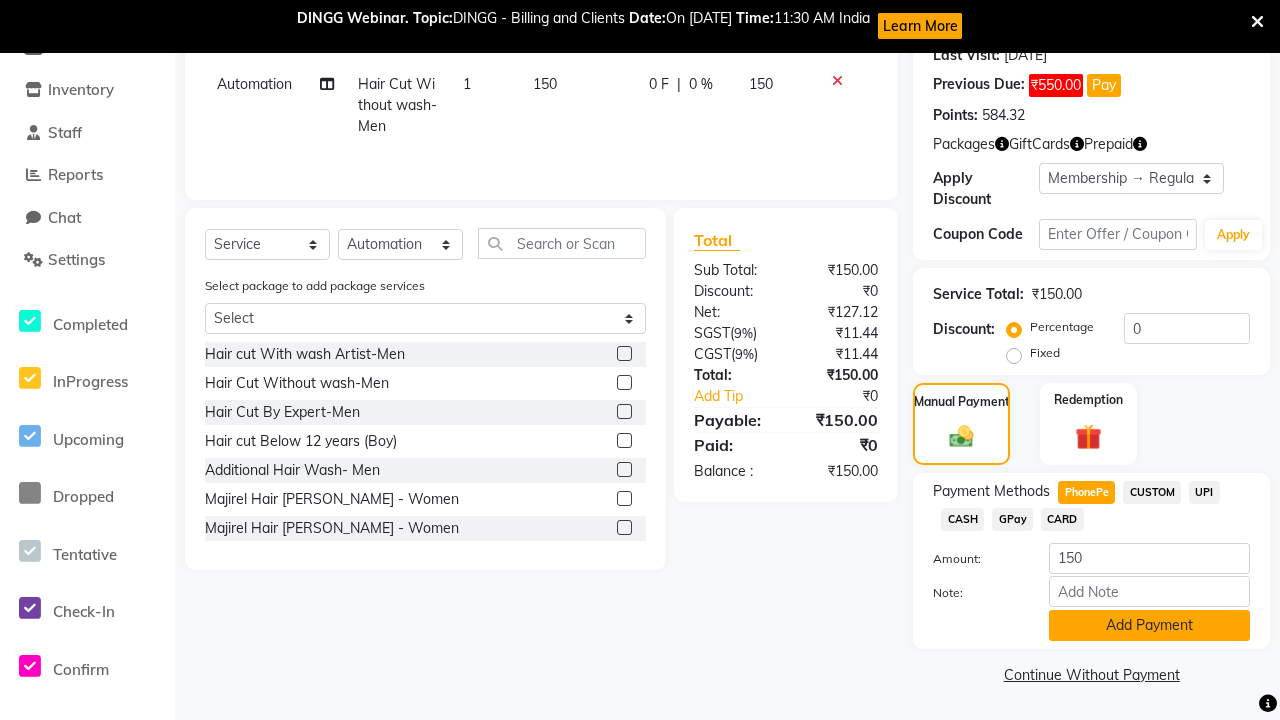 click on "Add Payment" 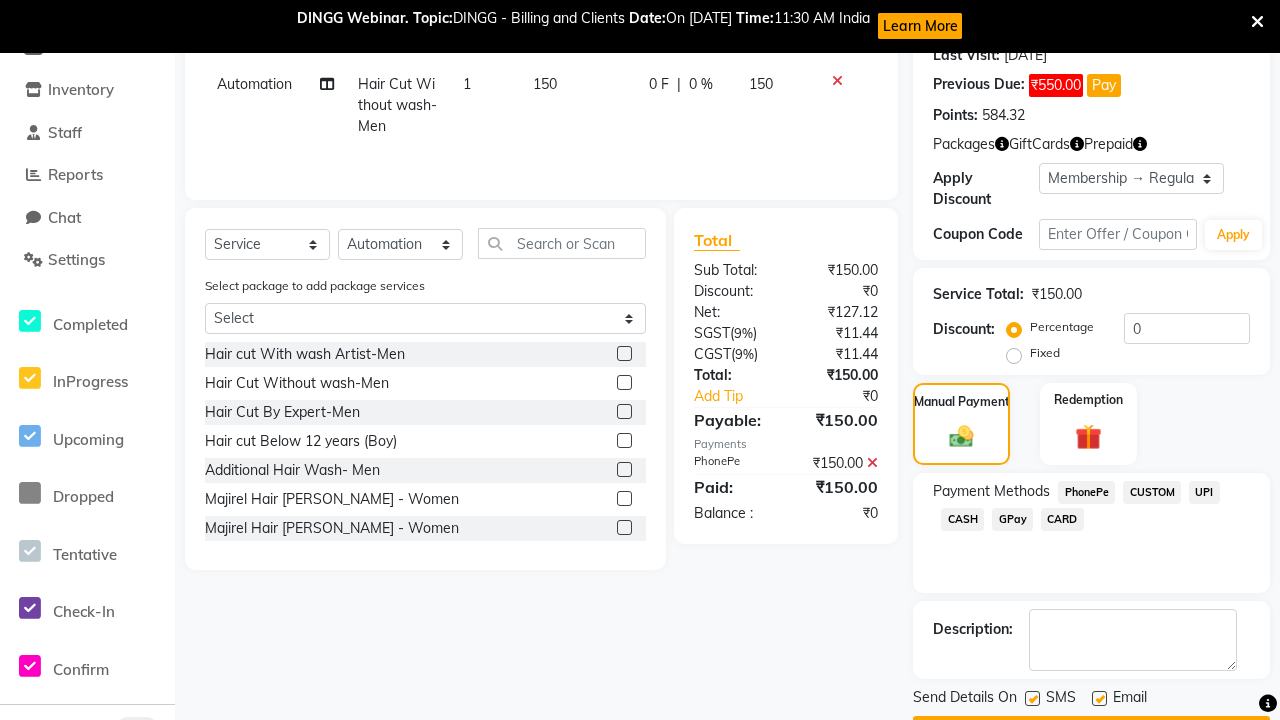 click 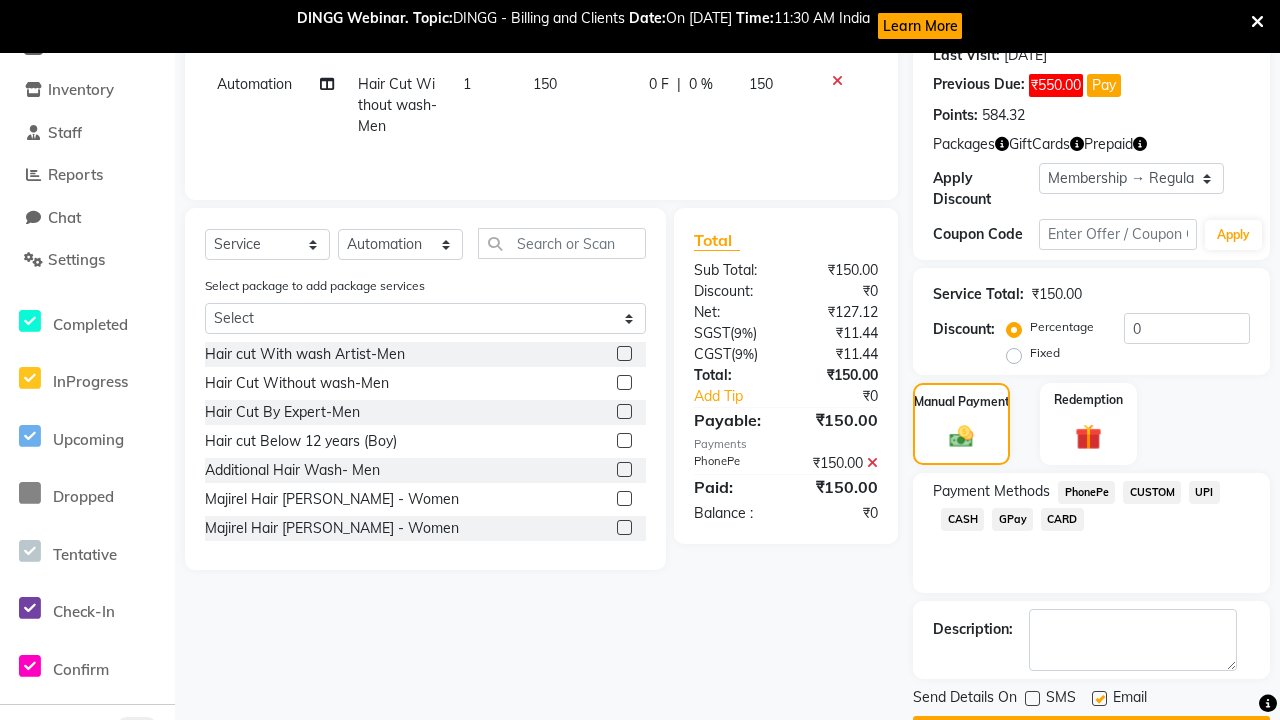 click 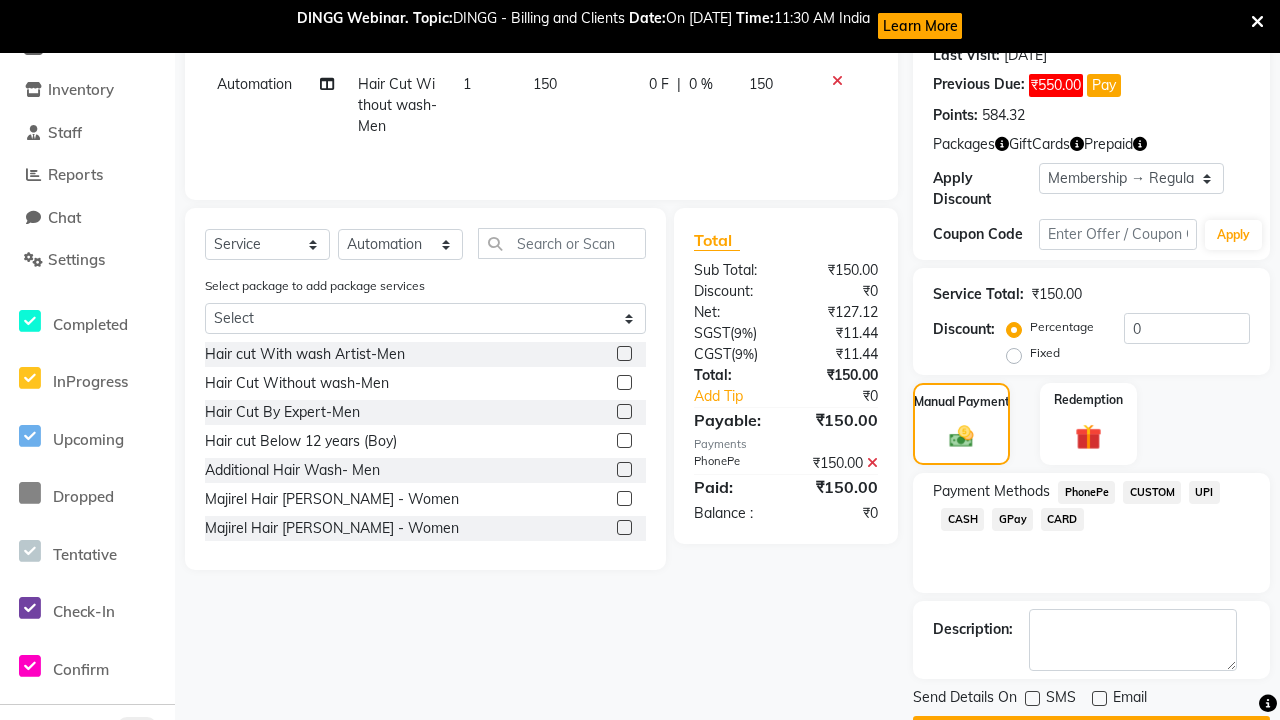 click on "Checkout" 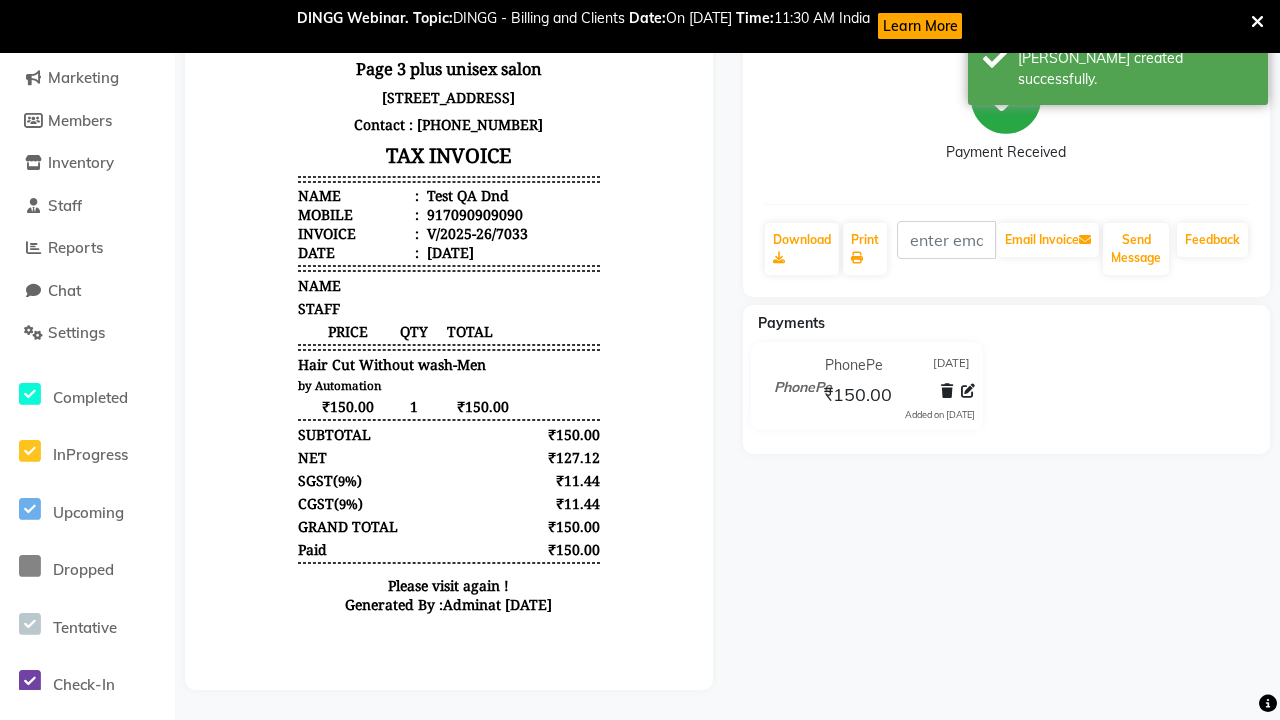 scroll, scrollTop: 0, scrollLeft: 0, axis: both 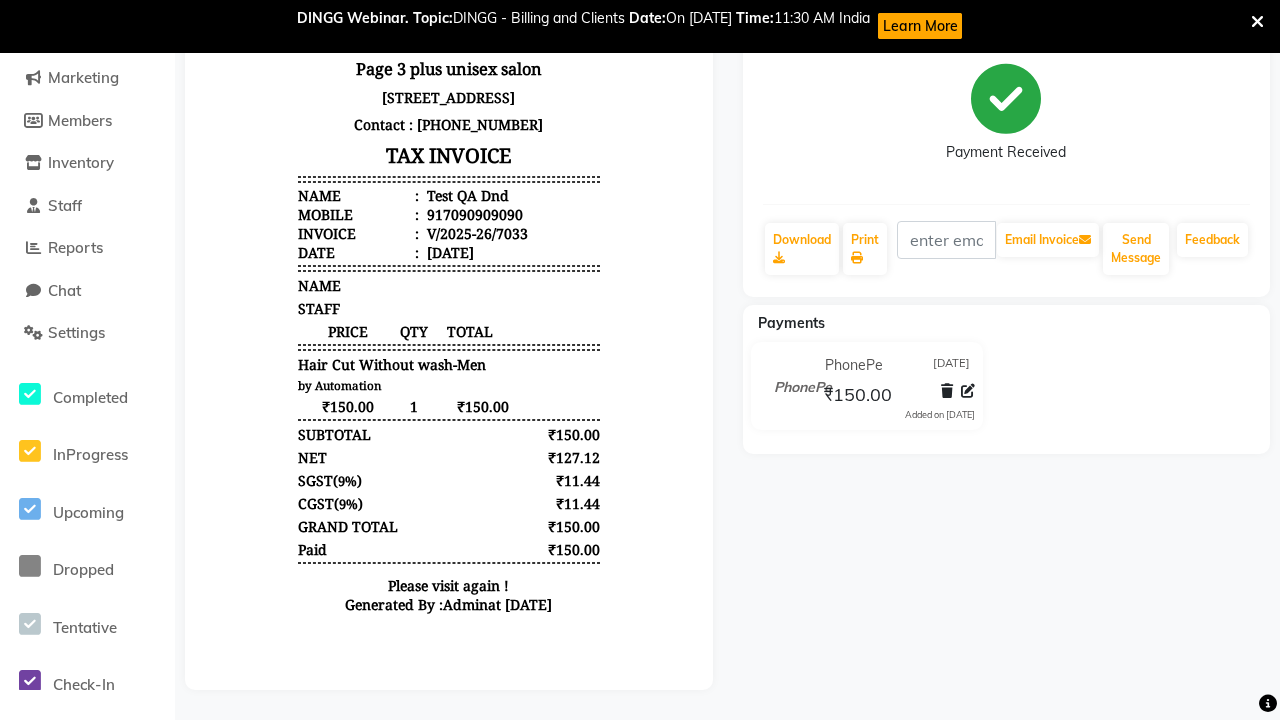click on "Admin" at bounding box center [1220, -159] 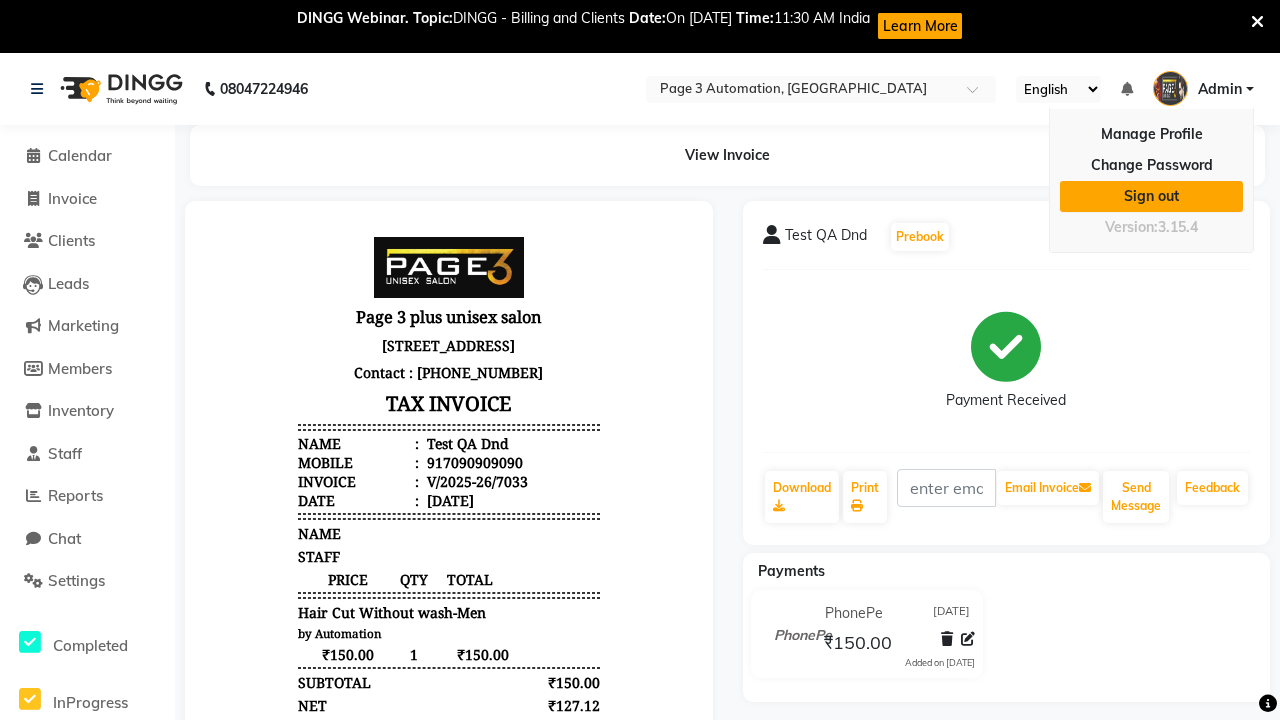 click on "Sign out" at bounding box center [1151, 196] 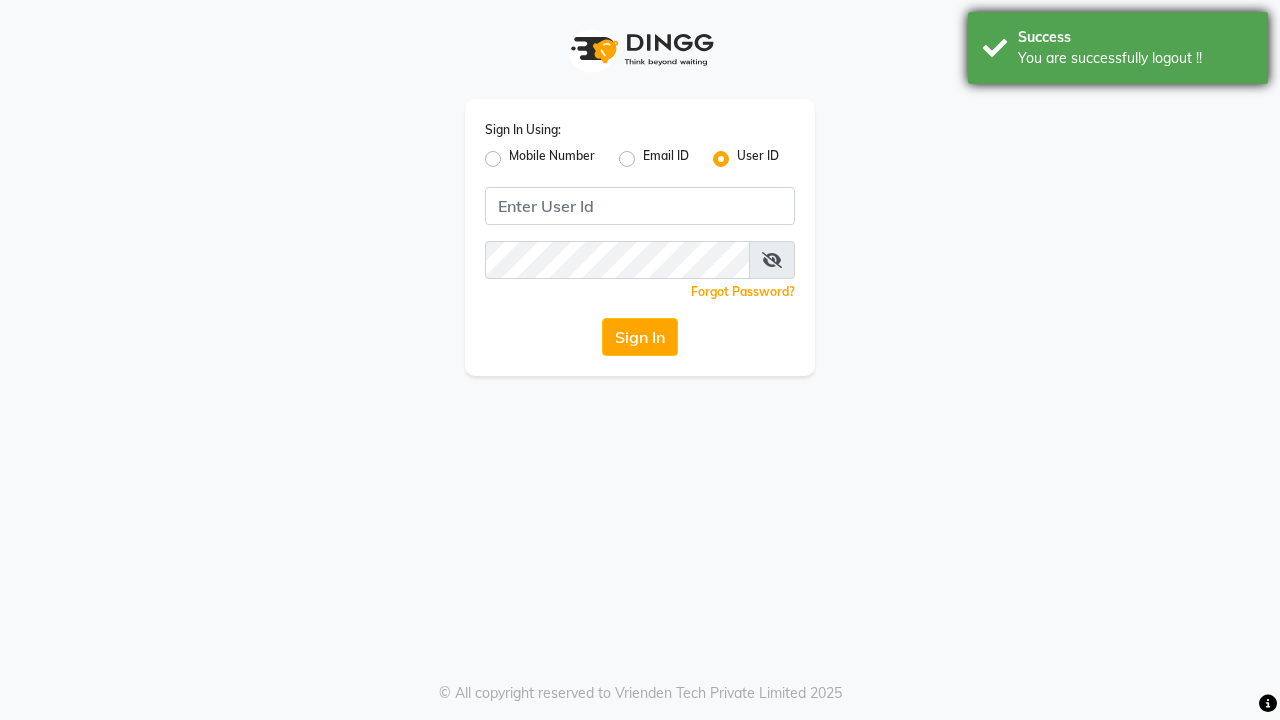 click on "You are successfully logout !!" at bounding box center (1135, 58) 